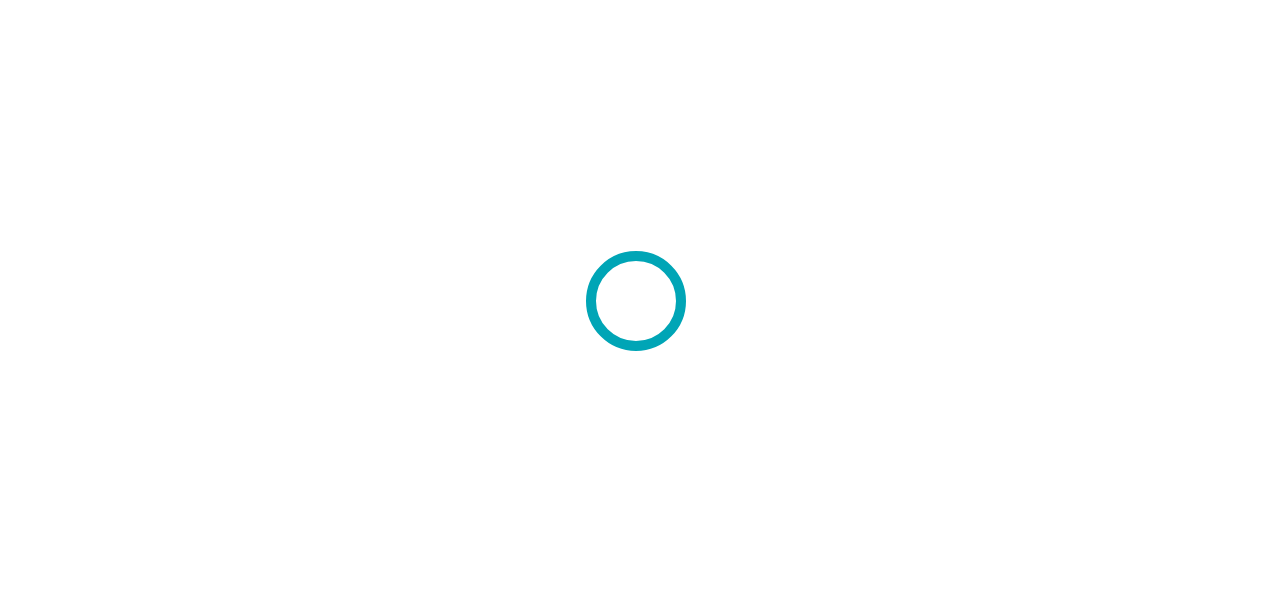 scroll, scrollTop: 0, scrollLeft: 0, axis: both 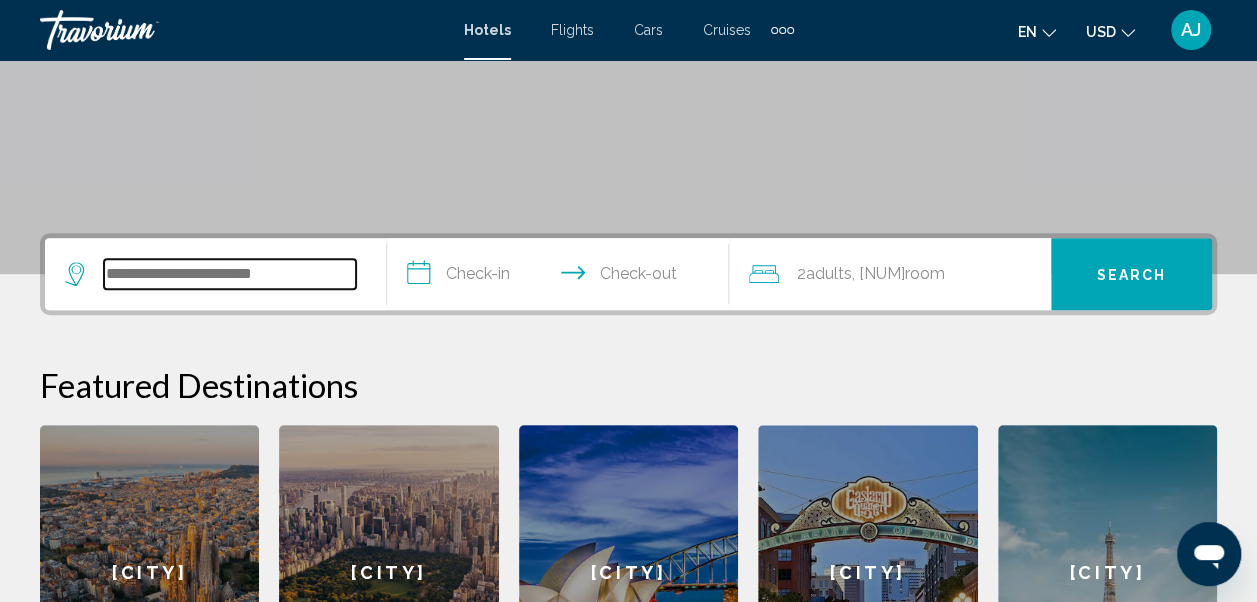 click at bounding box center [230, 274] 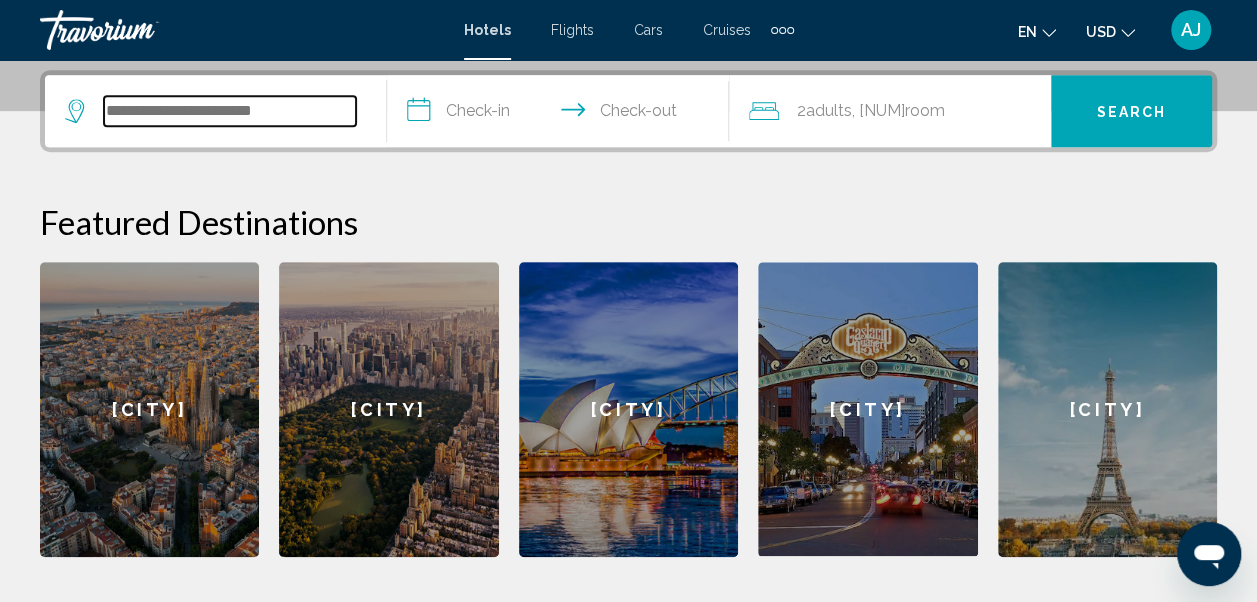 scroll, scrollTop: 494, scrollLeft: 0, axis: vertical 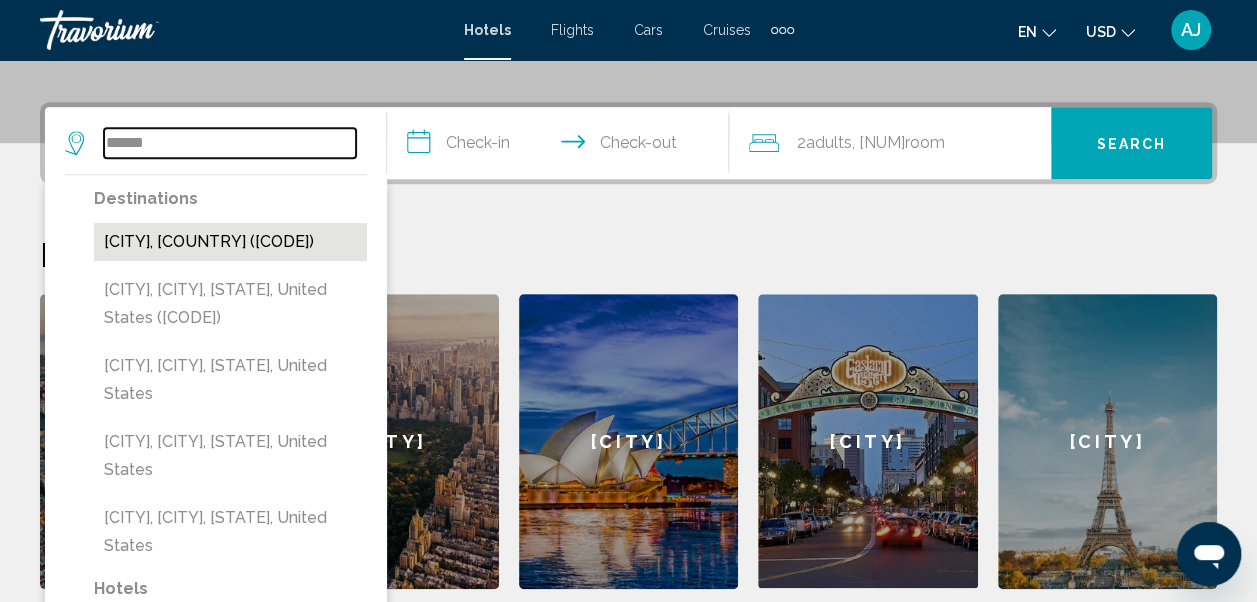 type on "*****" 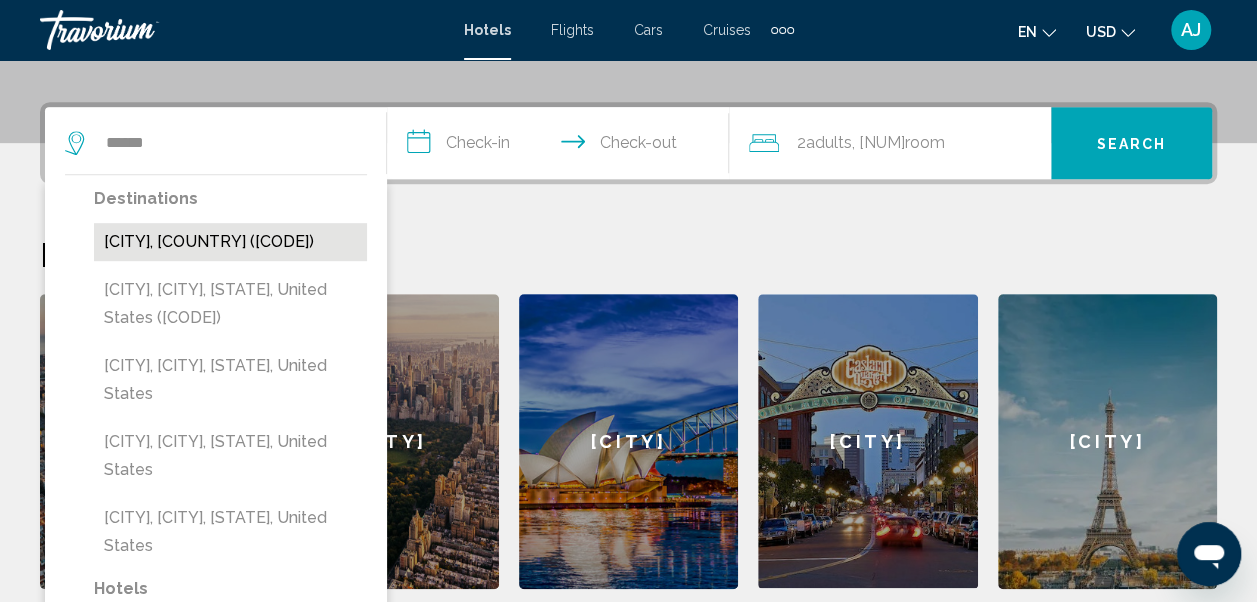 click on "[CITY], [COUNTRY] ([CODE])" at bounding box center (230, 242) 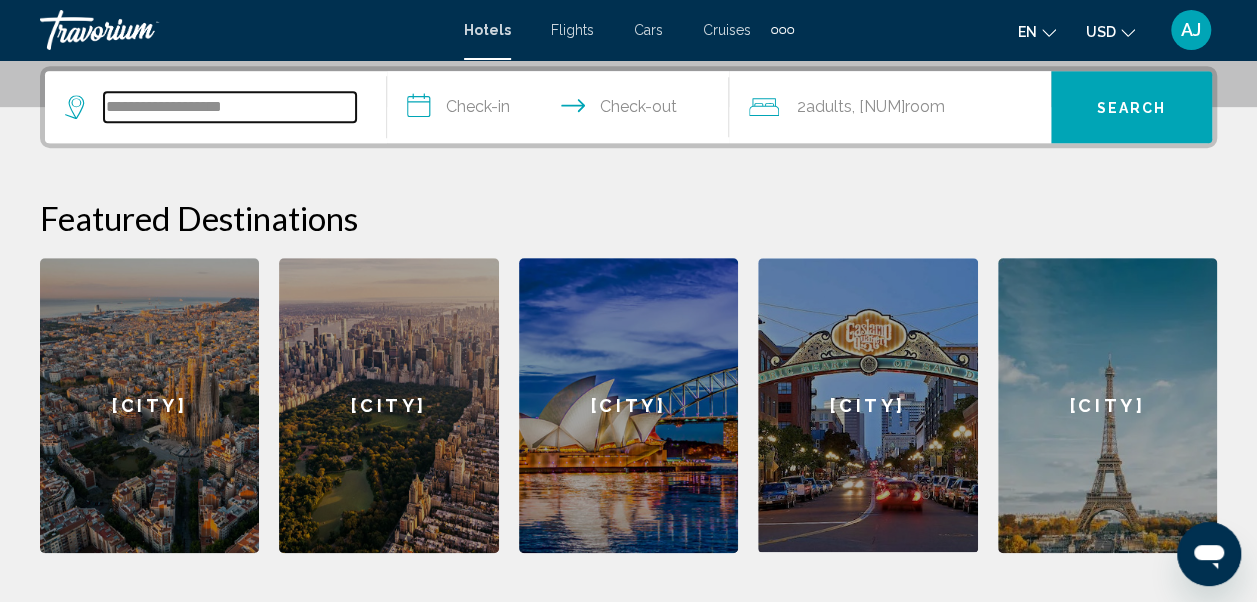 scroll, scrollTop: 494, scrollLeft: 0, axis: vertical 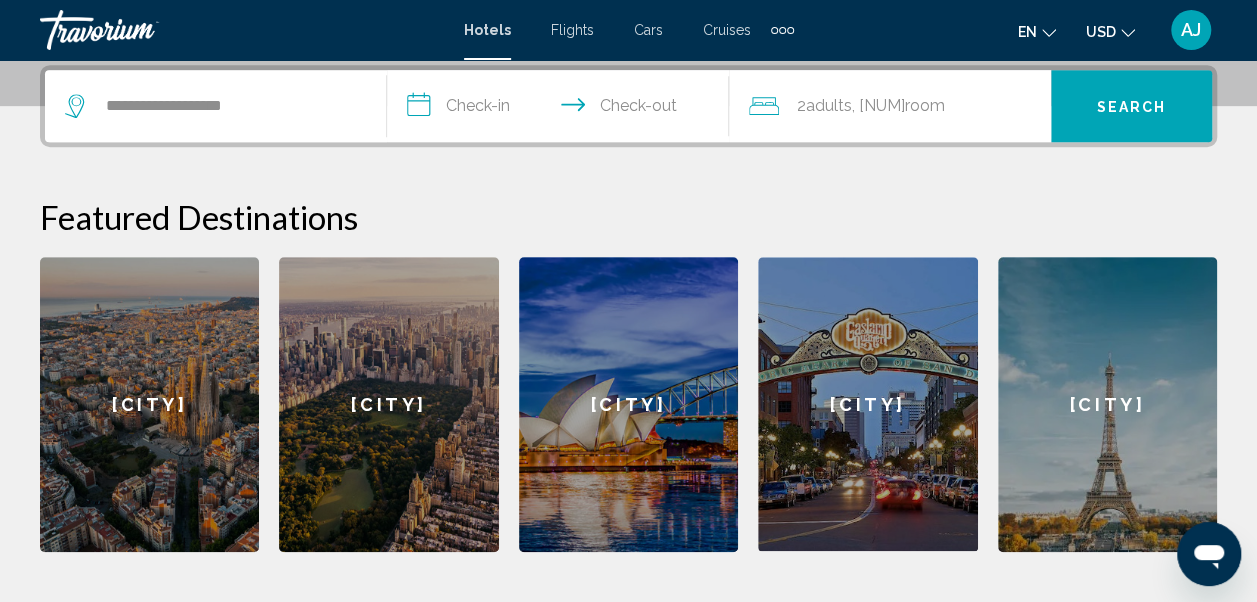 click on "**********" at bounding box center (562, 109) 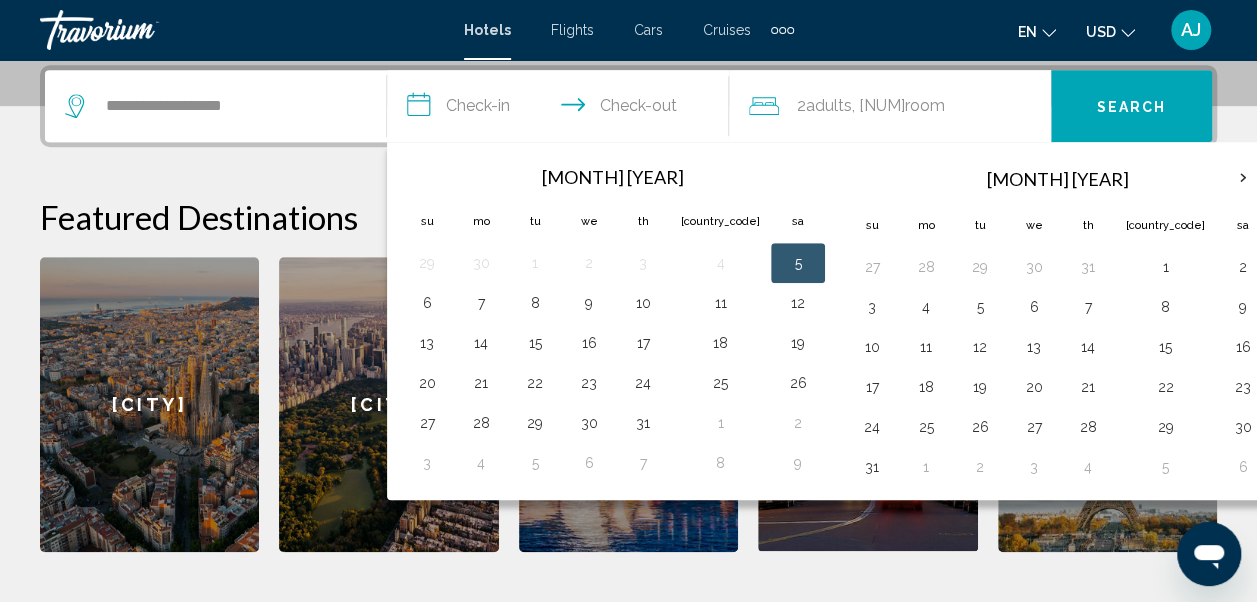 click on "Flights" at bounding box center (572, 30) 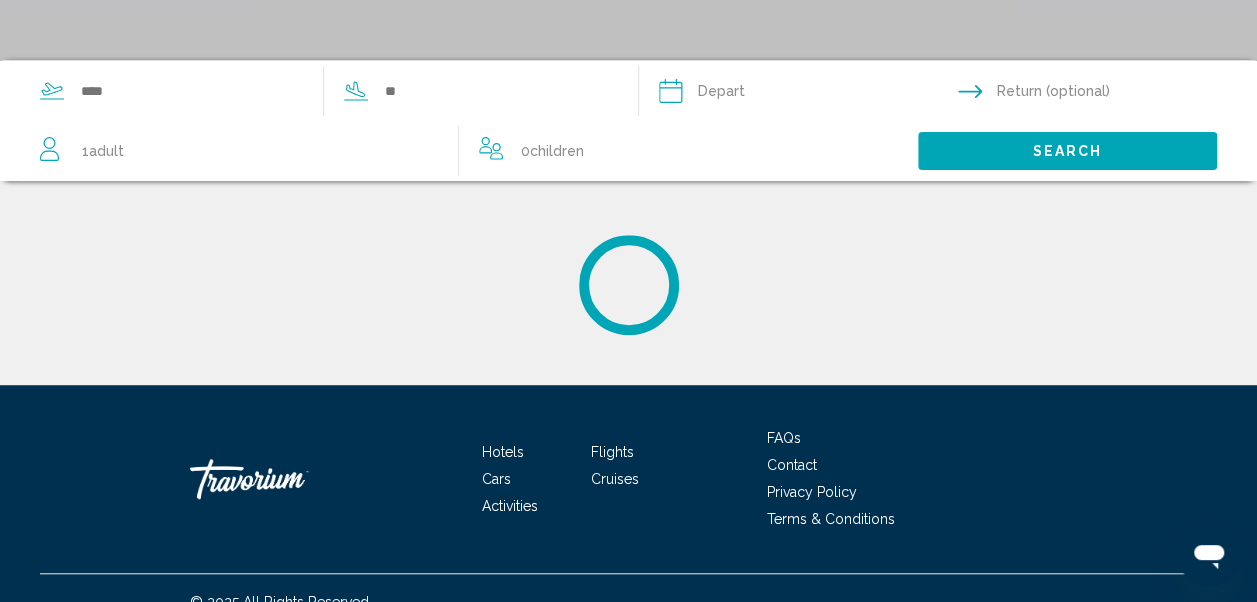 scroll, scrollTop: 0, scrollLeft: 0, axis: both 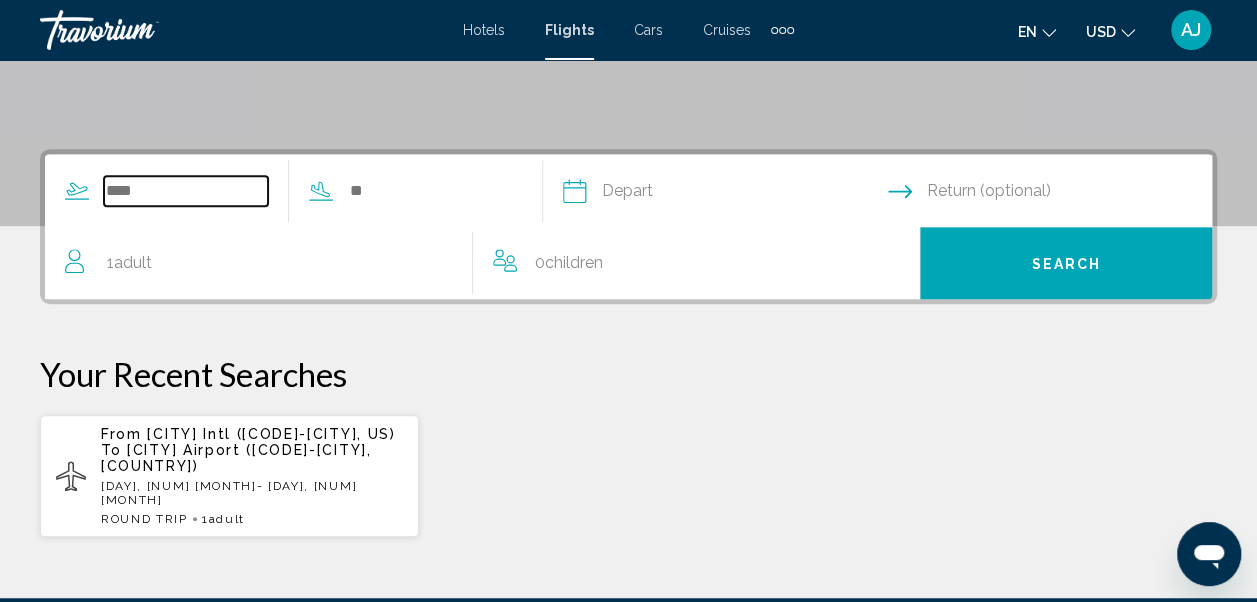 click at bounding box center [186, 191] 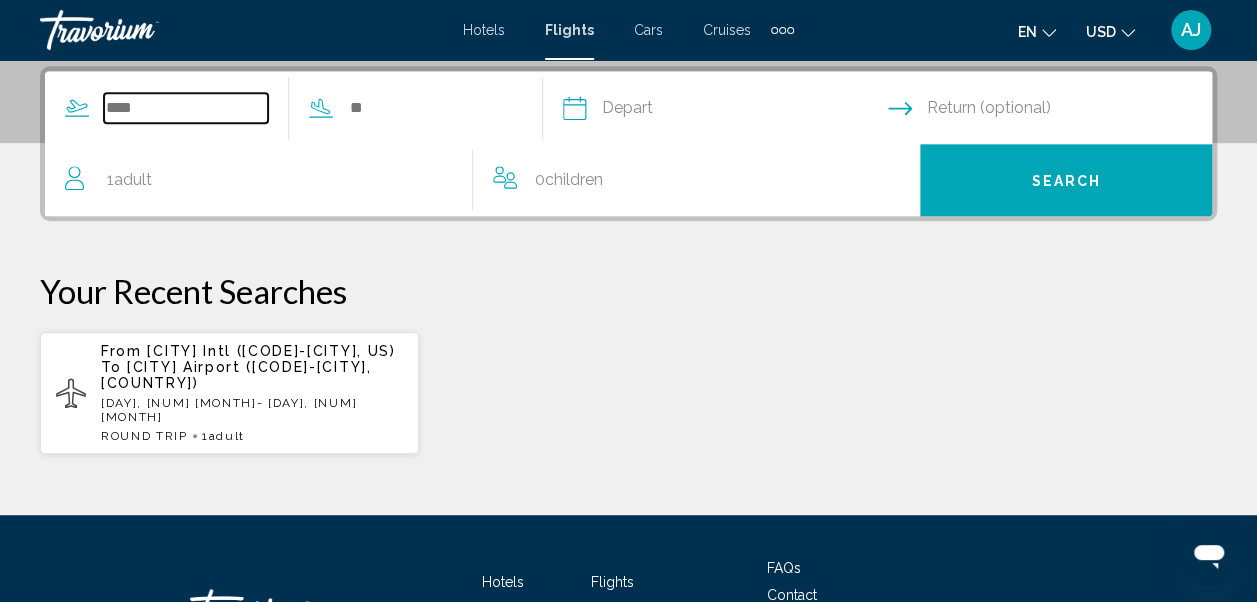 scroll, scrollTop: 458, scrollLeft: 0, axis: vertical 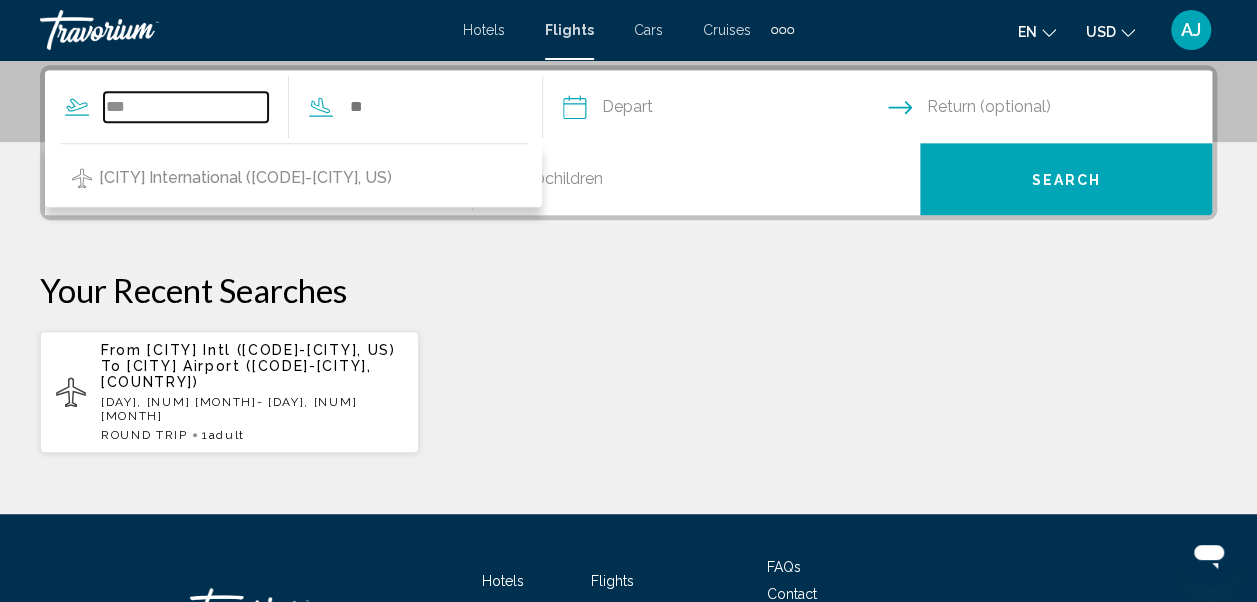 type on "***" 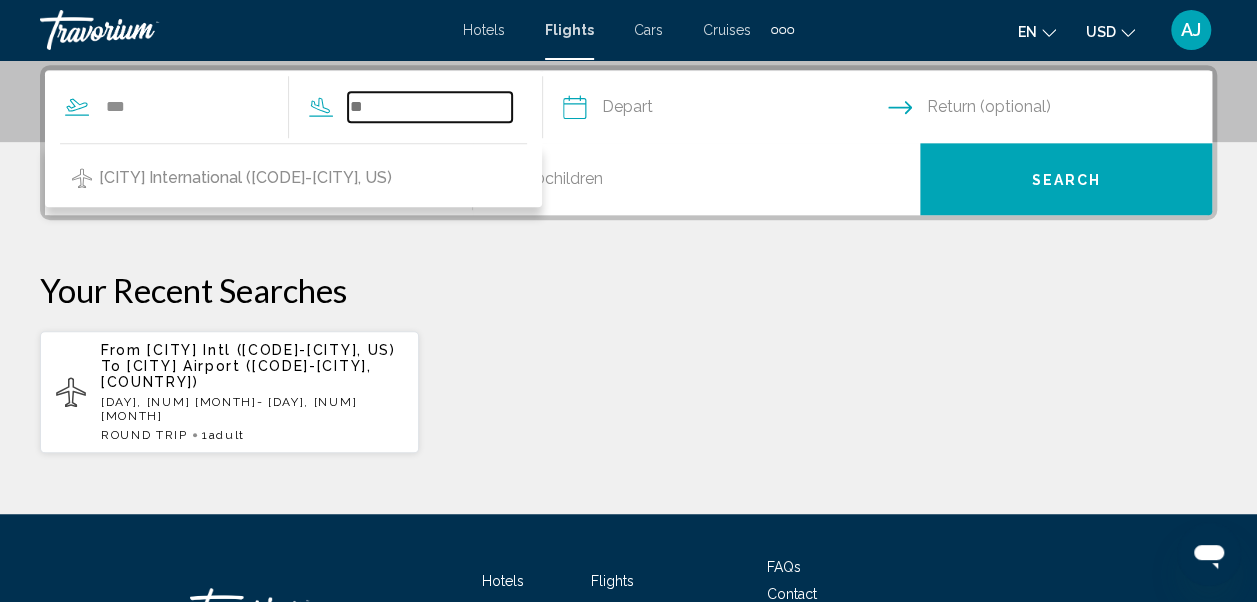 click at bounding box center (430, 107) 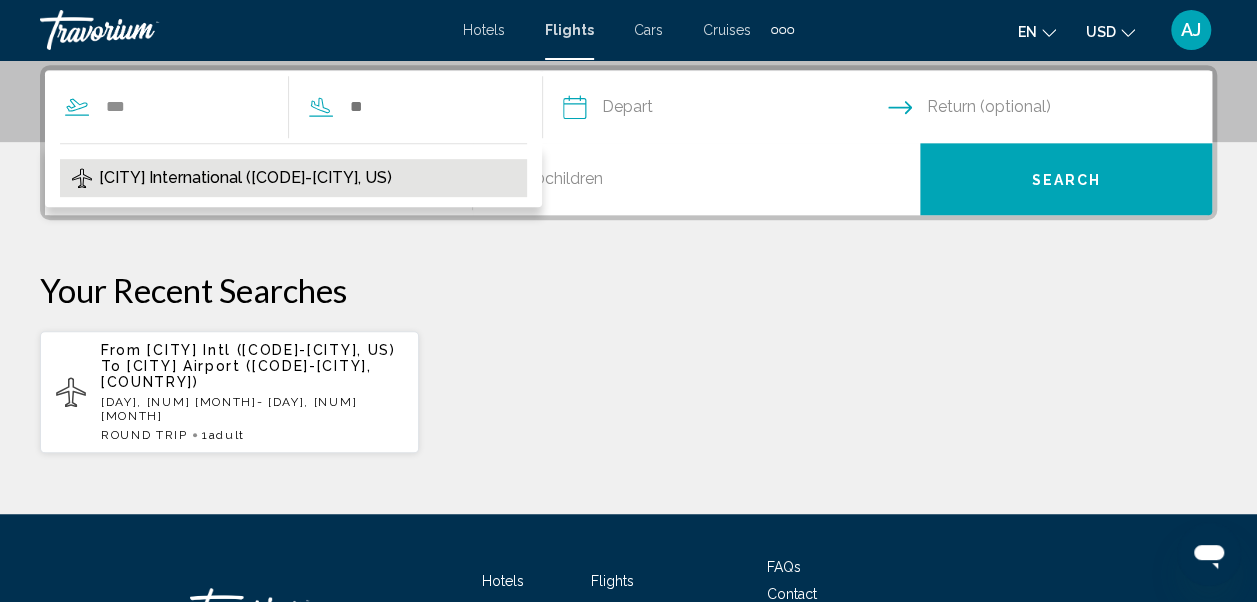click on "[CITY] International ([CODE]-[CITY], US)" at bounding box center [245, 178] 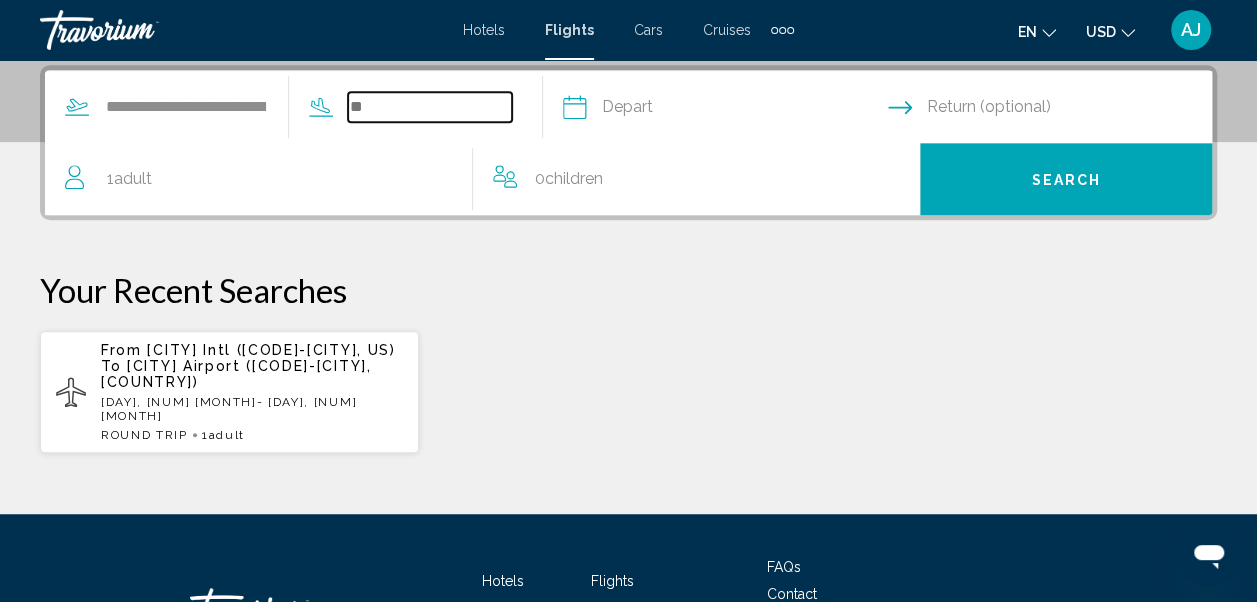 click at bounding box center [430, 107] 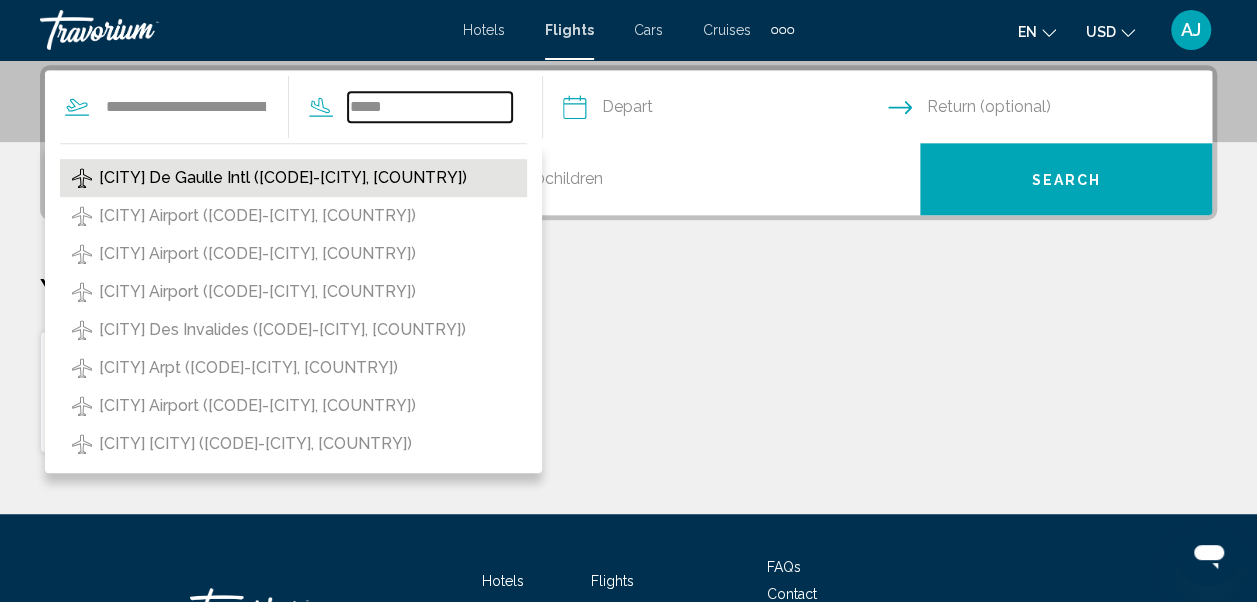 type on "*****" 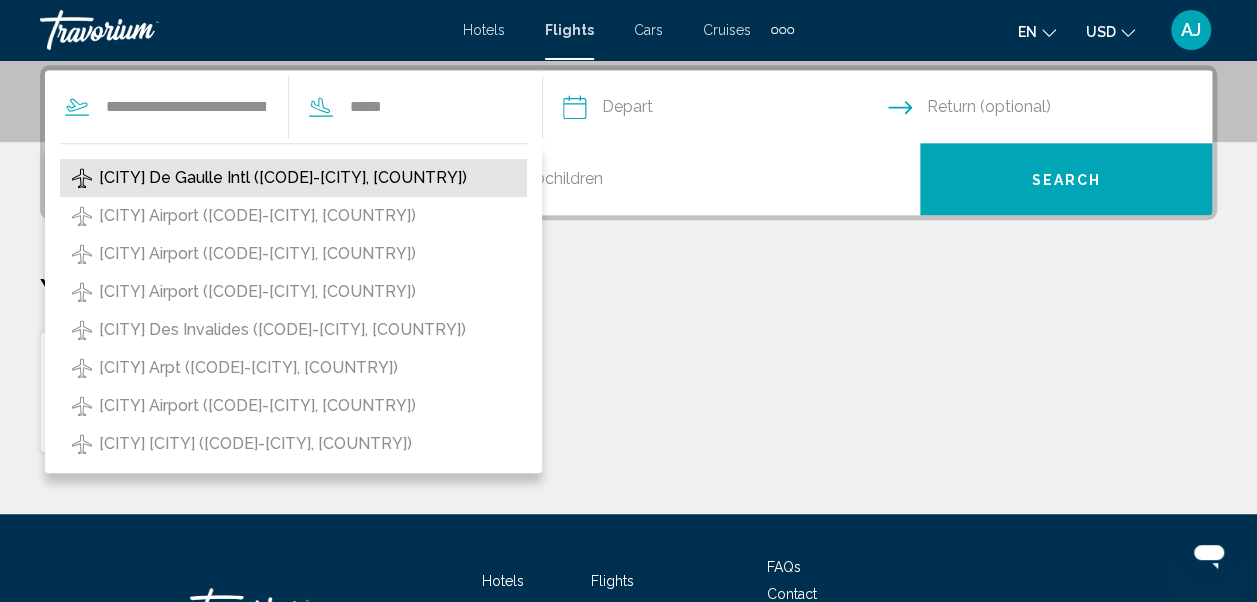 click on "[CITY] De Gaulle Intl  ([CODE]-[CITY], [COUNTRY])" at bounding box center [283, 178] 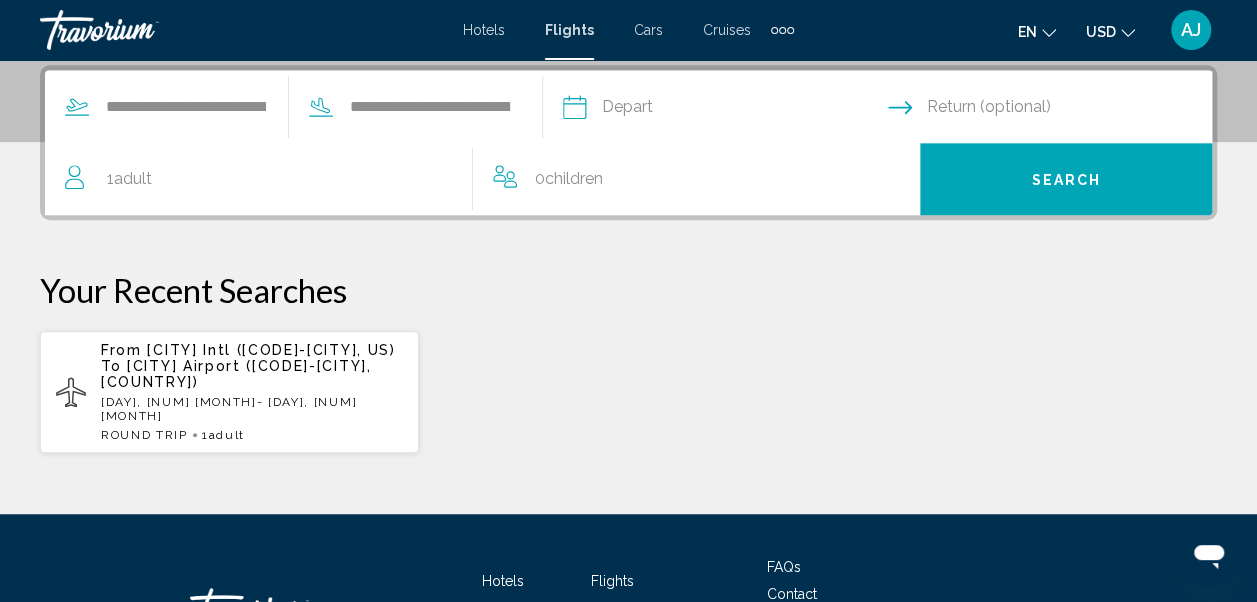 click at bounding box center (724, 110) 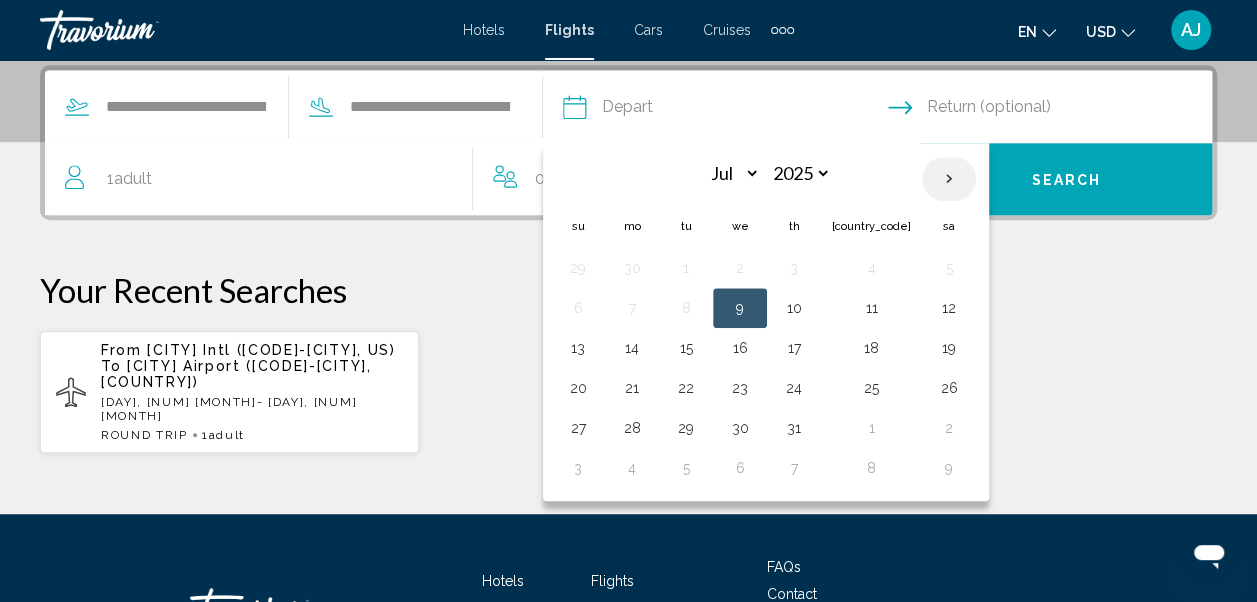 click at bounding box center (949, 179) 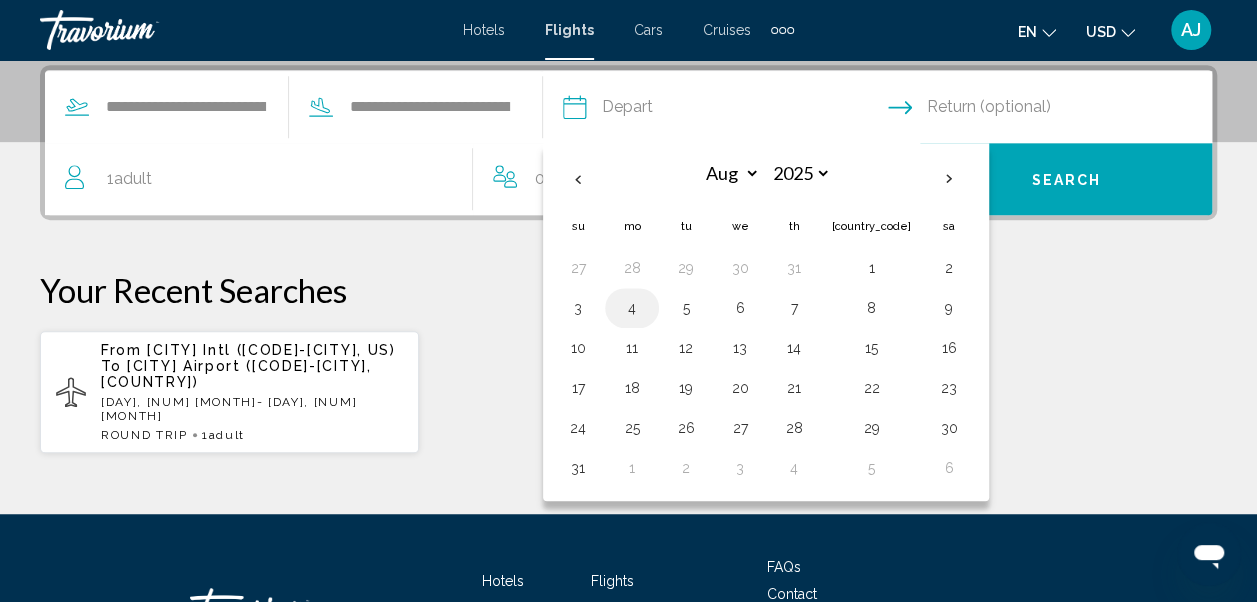 click on "4" at bounding box center [632, 308] 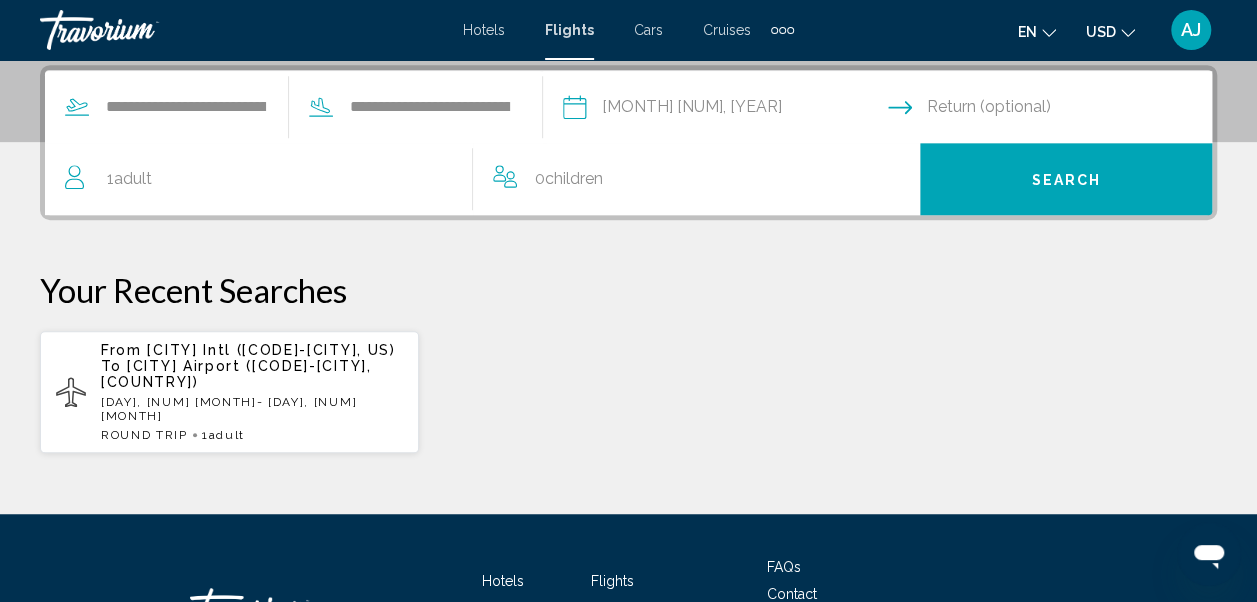 click at bounding box center (1054, 110) 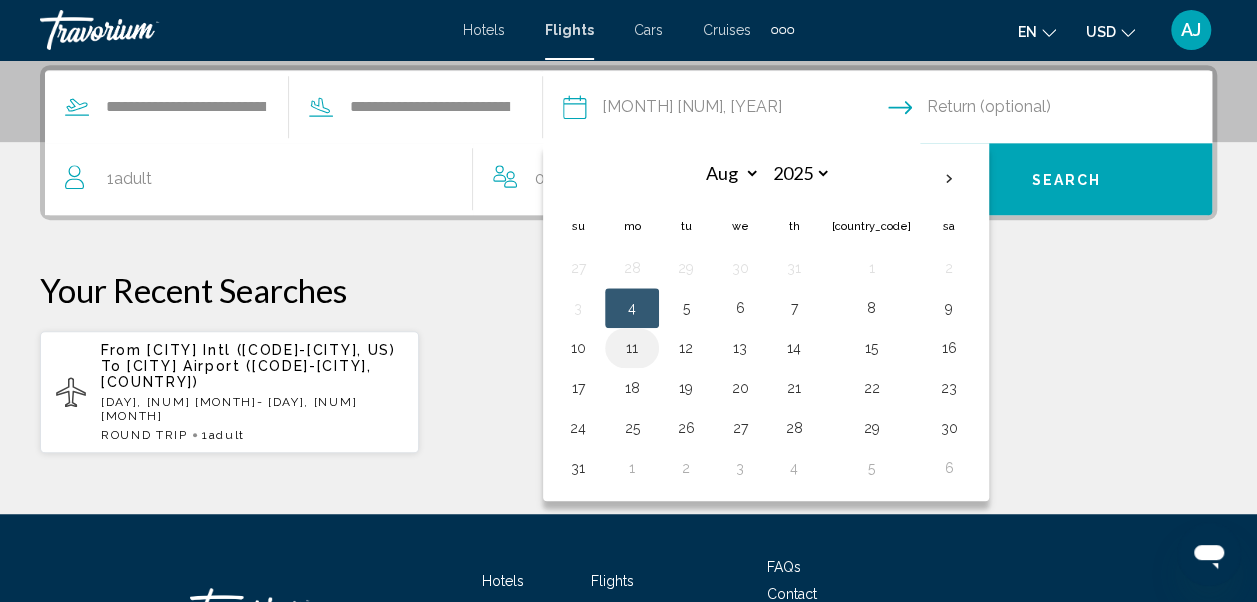 click on "11" at bounding box center [632, 348] 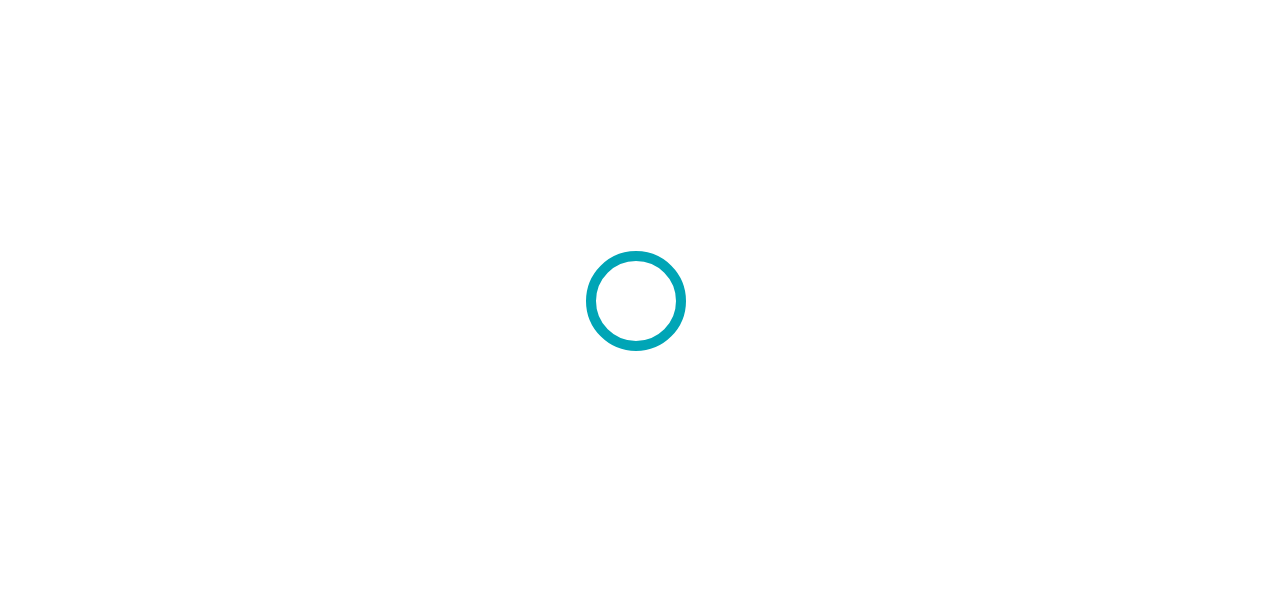 scroll, scrollTop: 0, scrollLeft: 0, axis: both 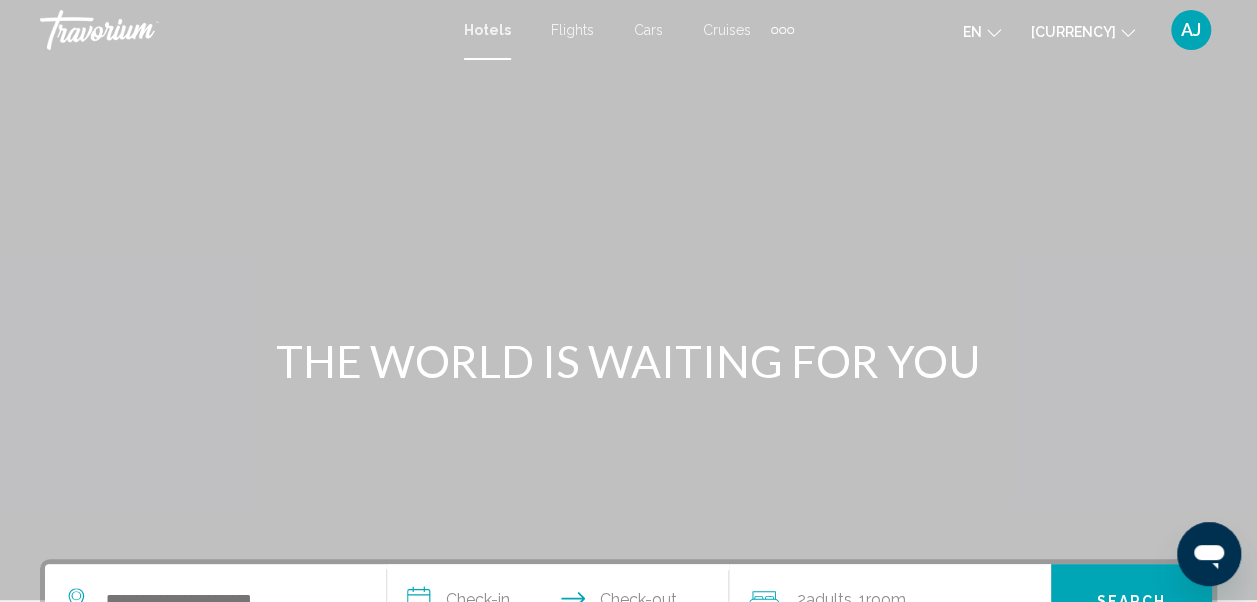 click on "Hotels Flights Cars Cruises Activities Hotels Flights Cars Cruises Activities" at bounding box center (629, 30) 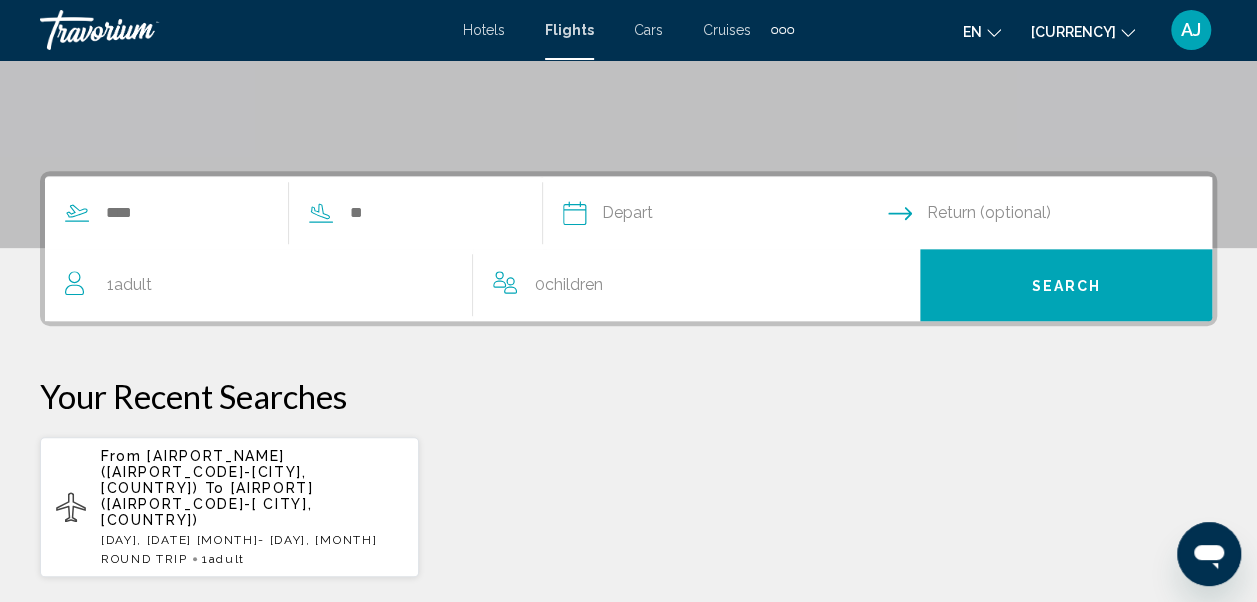 scroll, scrollTop: 356, scrollLeft: 0, axis: vertical 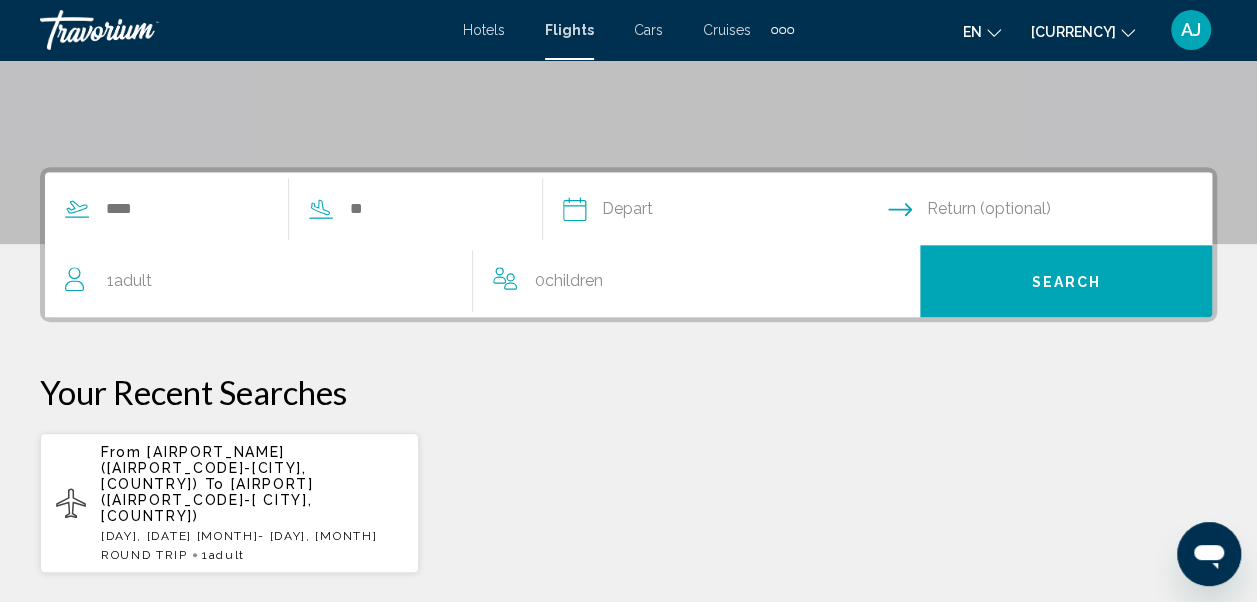 click at bounding box center (278, 209) 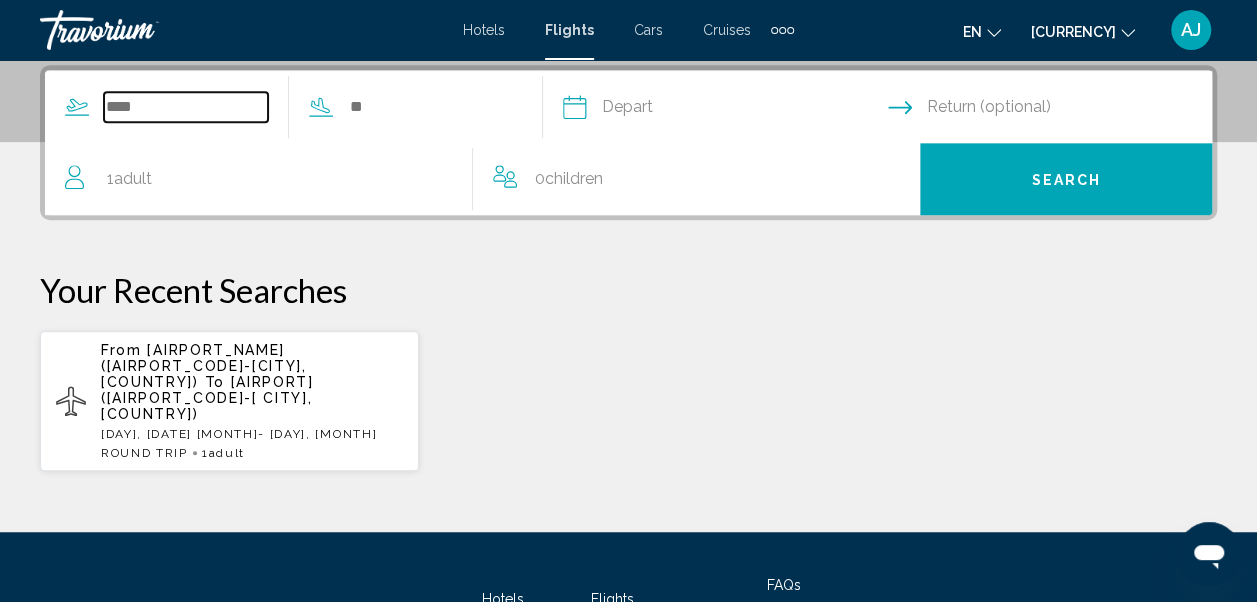click at bounding box center [186, 107] 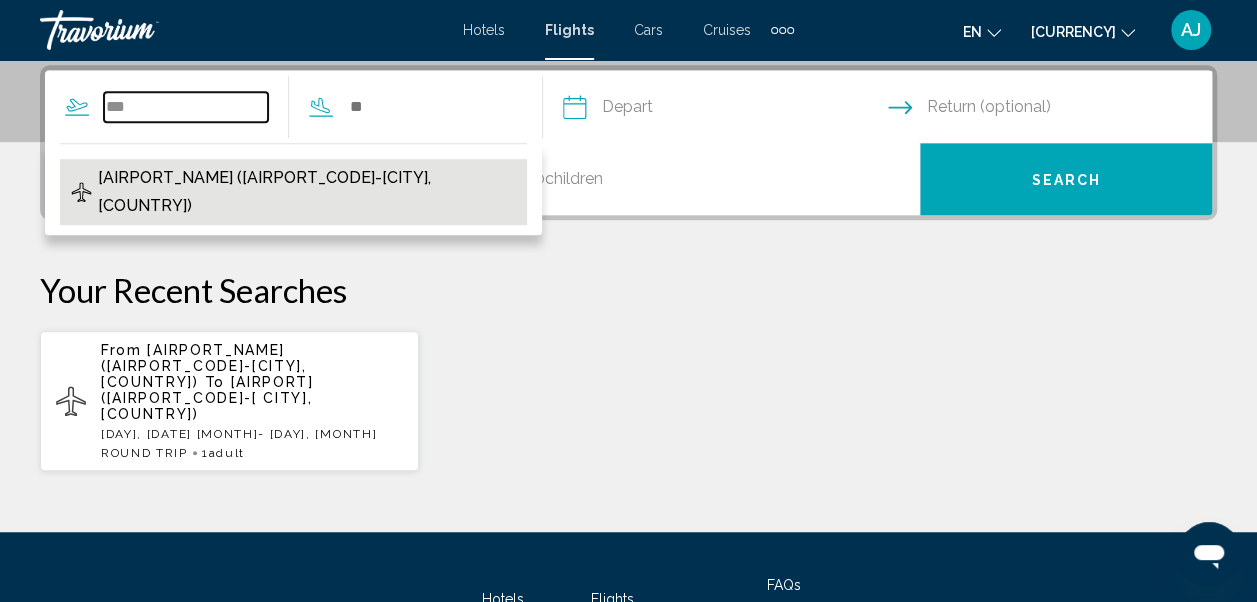 type on "***" 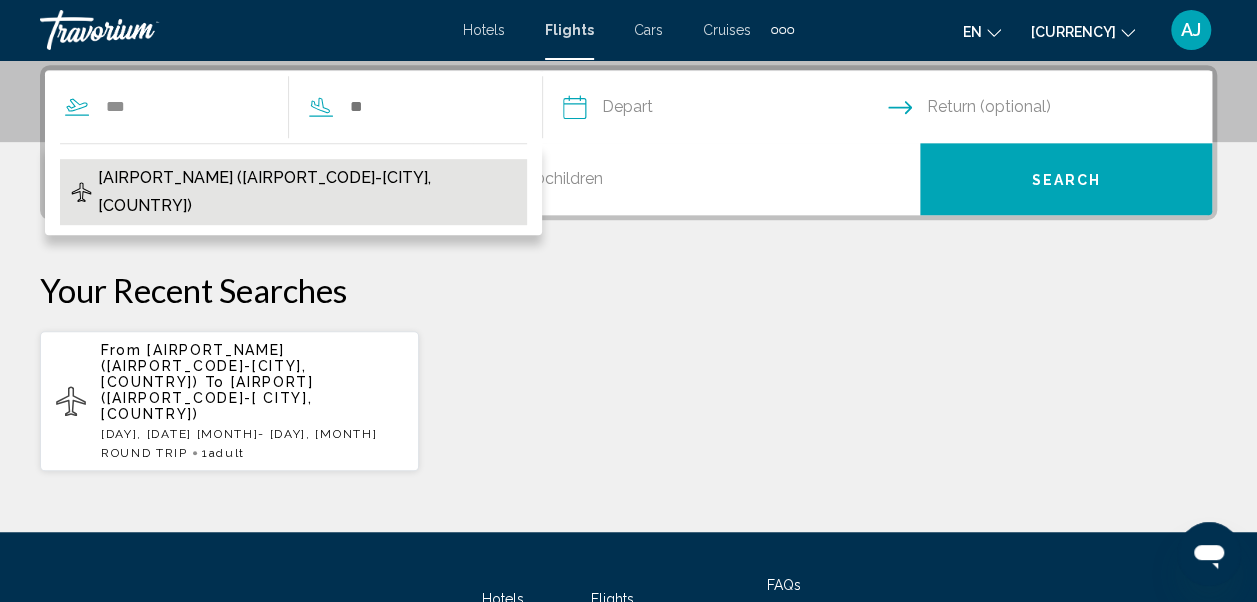 click on "[AIRPORT_NAME] ([AIRPORT_CODE]-[CITY], [COUNTRY])" at bounding box center [307, 192] 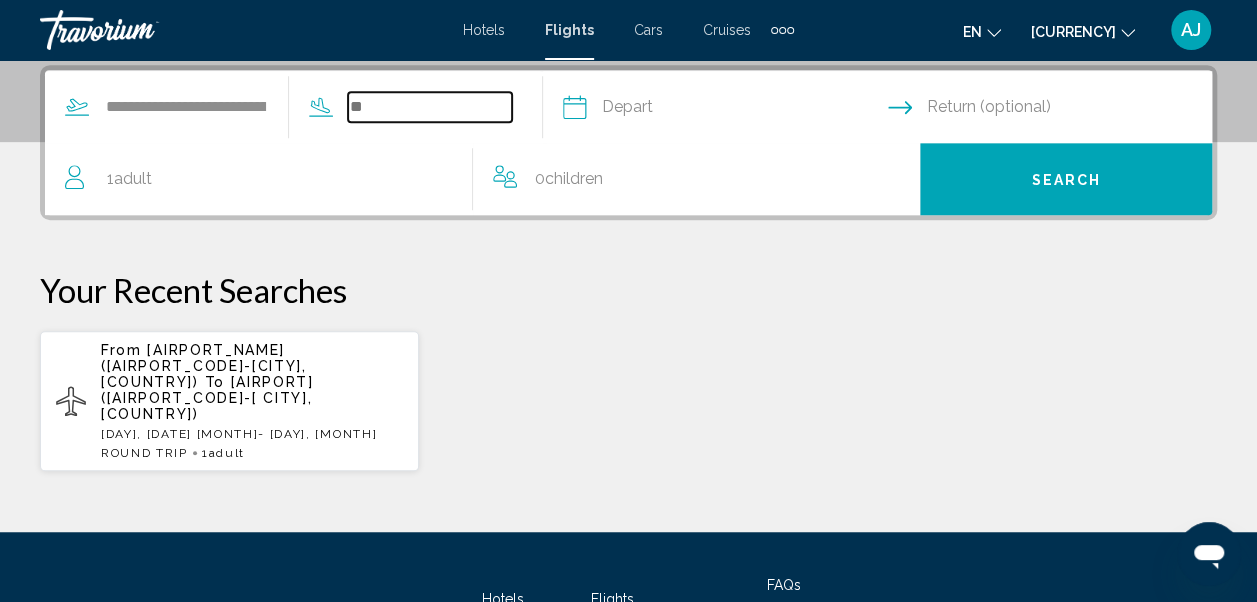 click at bounding box center [430, 107] 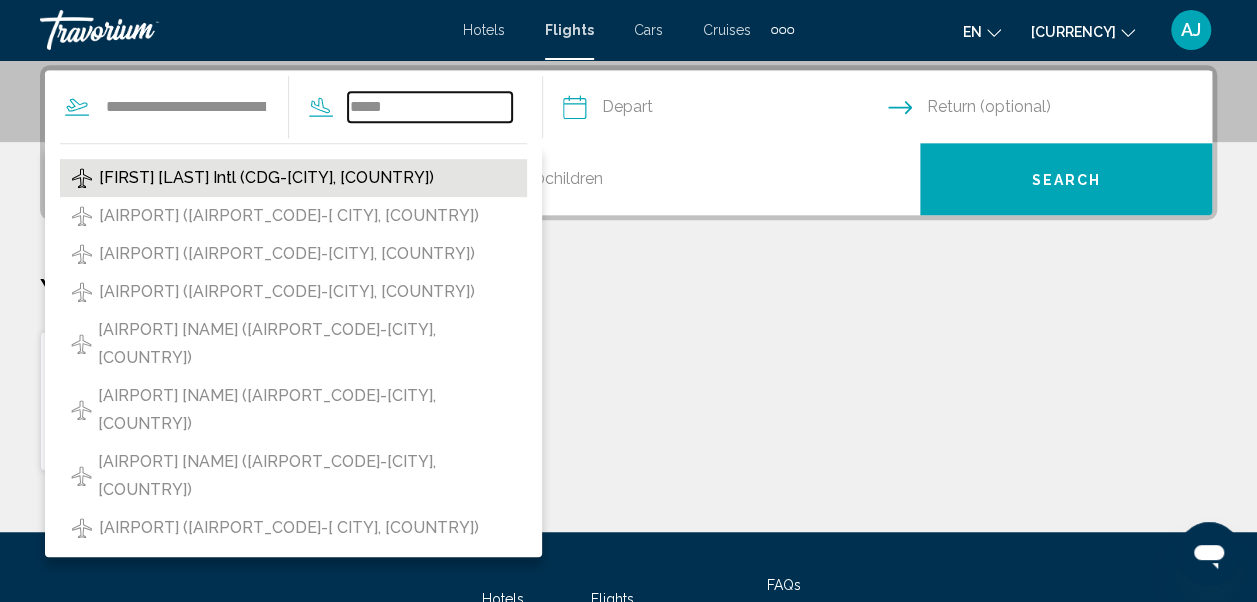 type on "*****" 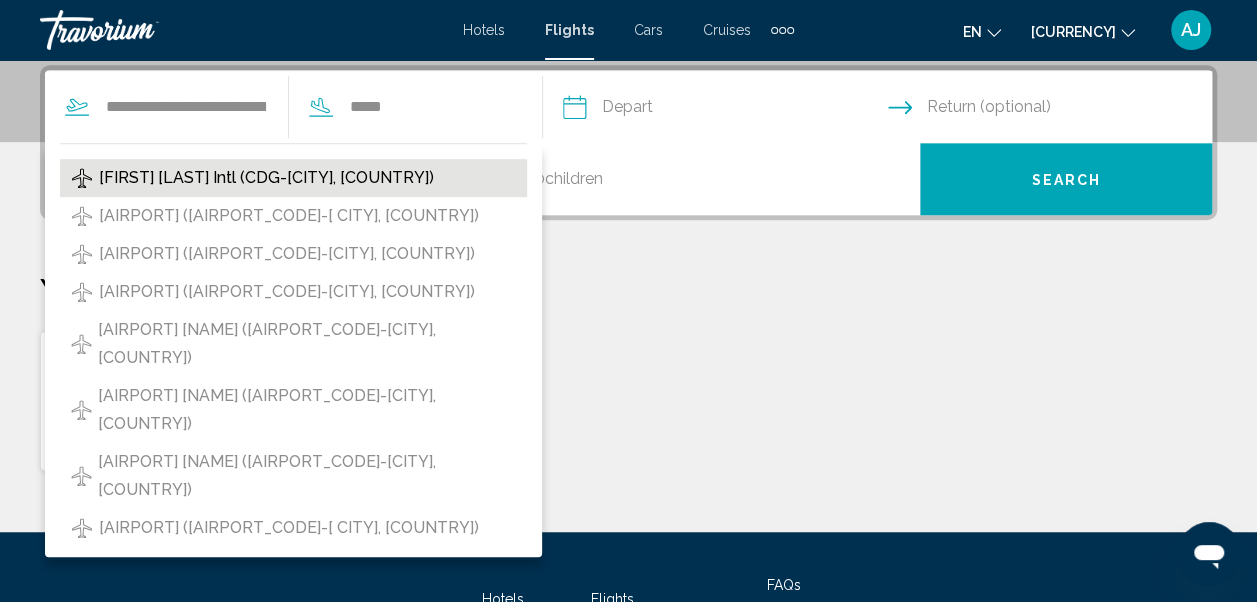 click on "[FIRST] [LAST] Intl  (CDG-[CITY], [COUNTRY])" at bounding box center [266, 178] 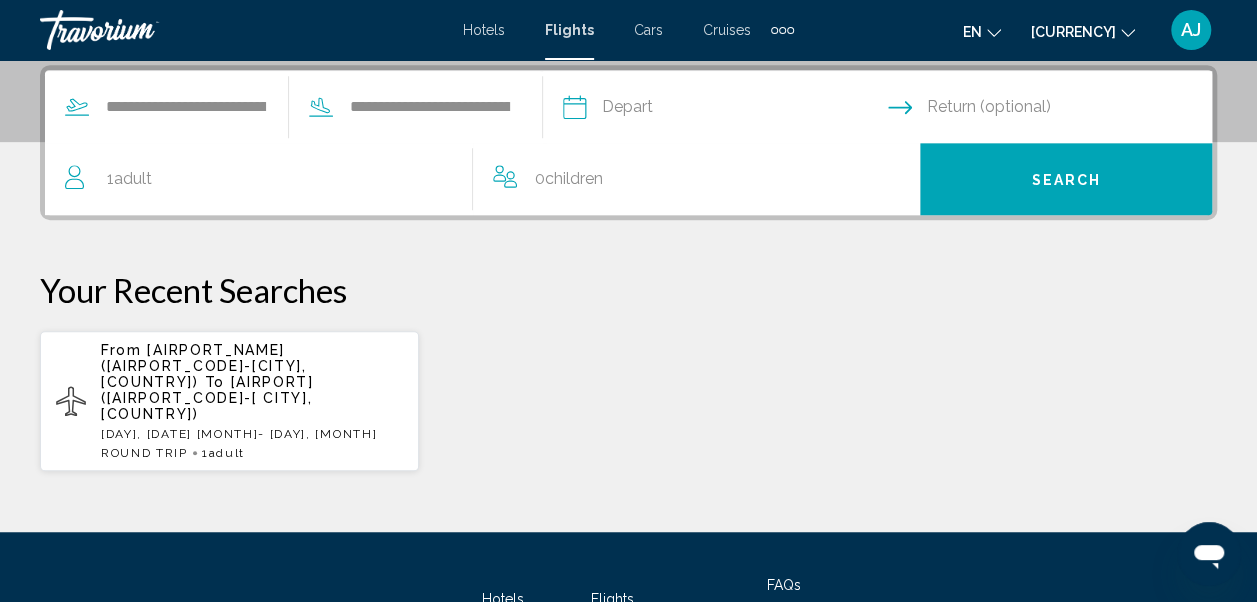 click at bounding box center (724, 110) 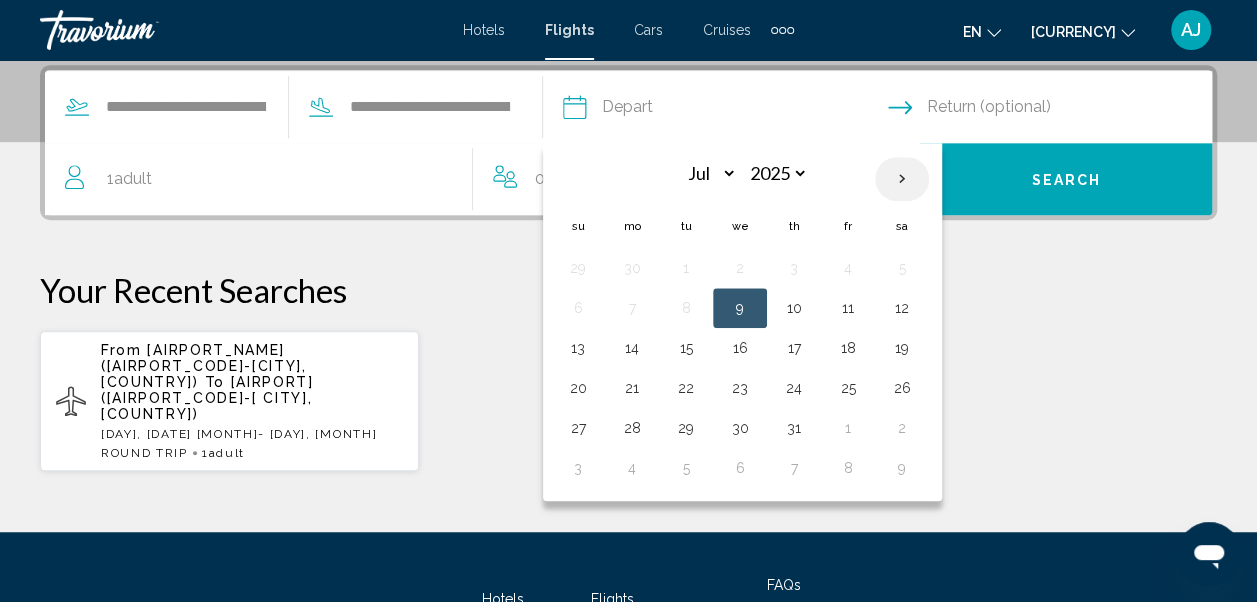 click at bounding box center [902, 179] 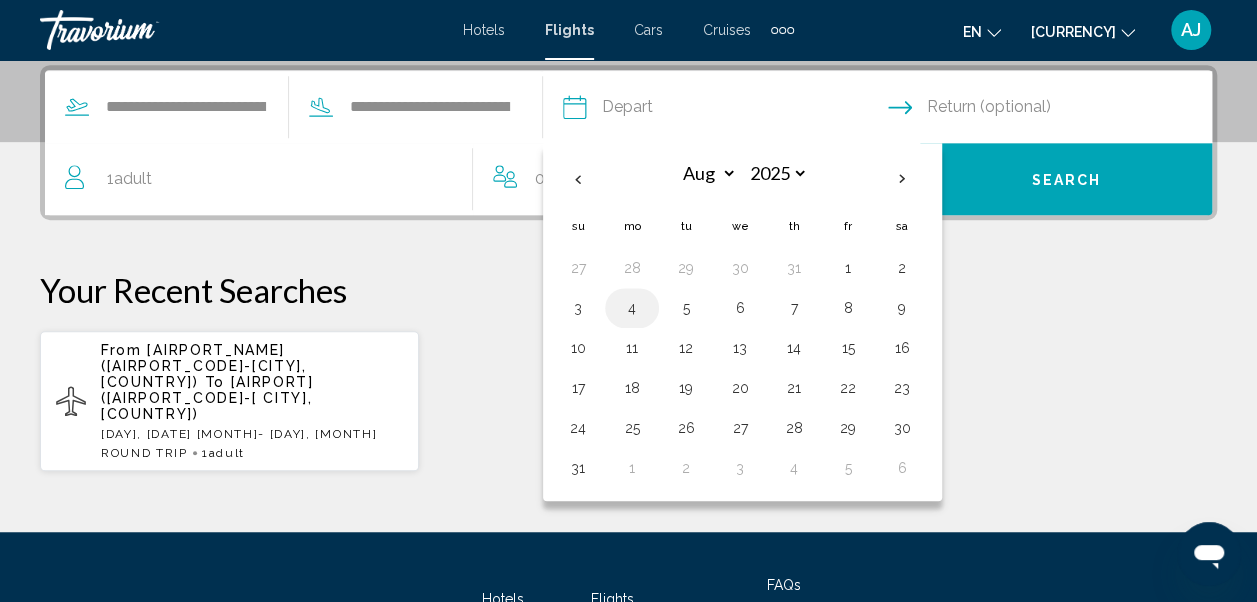 click on "4" at bounding box center (632, 308) 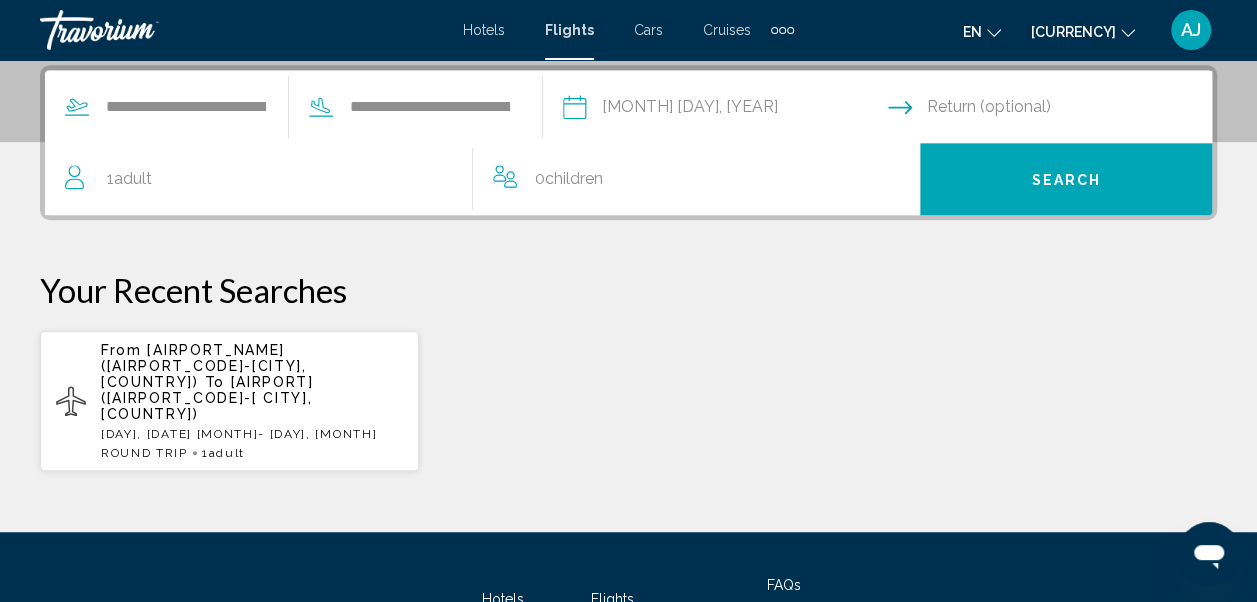 click at bounding box center (1054, 110) 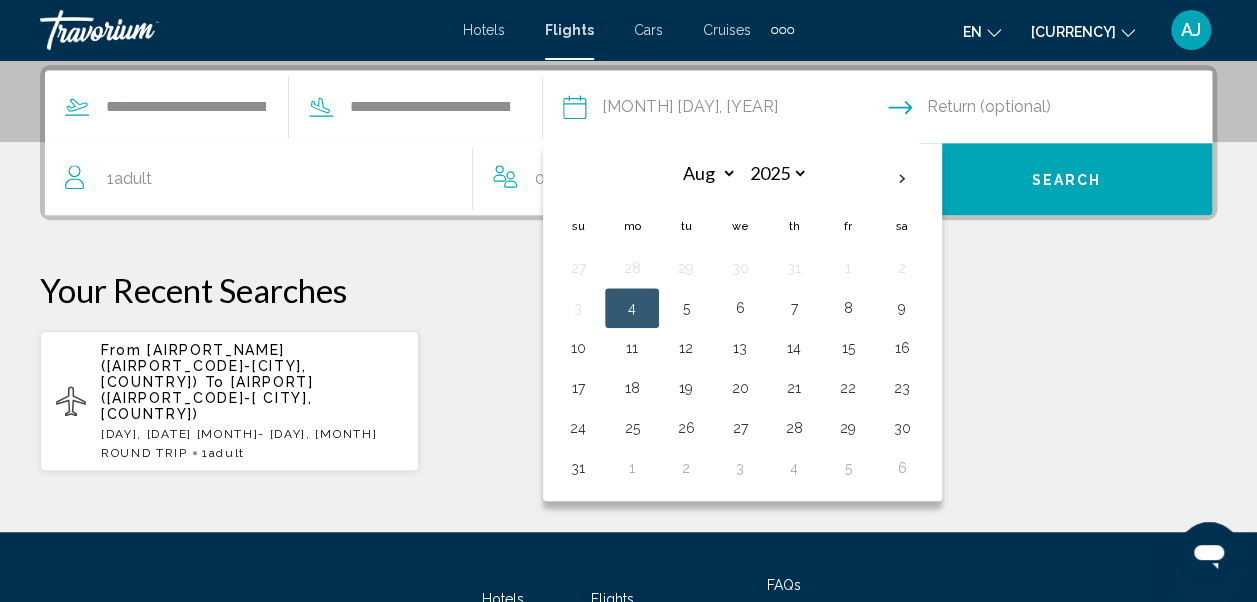 click on "11" at bounding box center (632, 348) 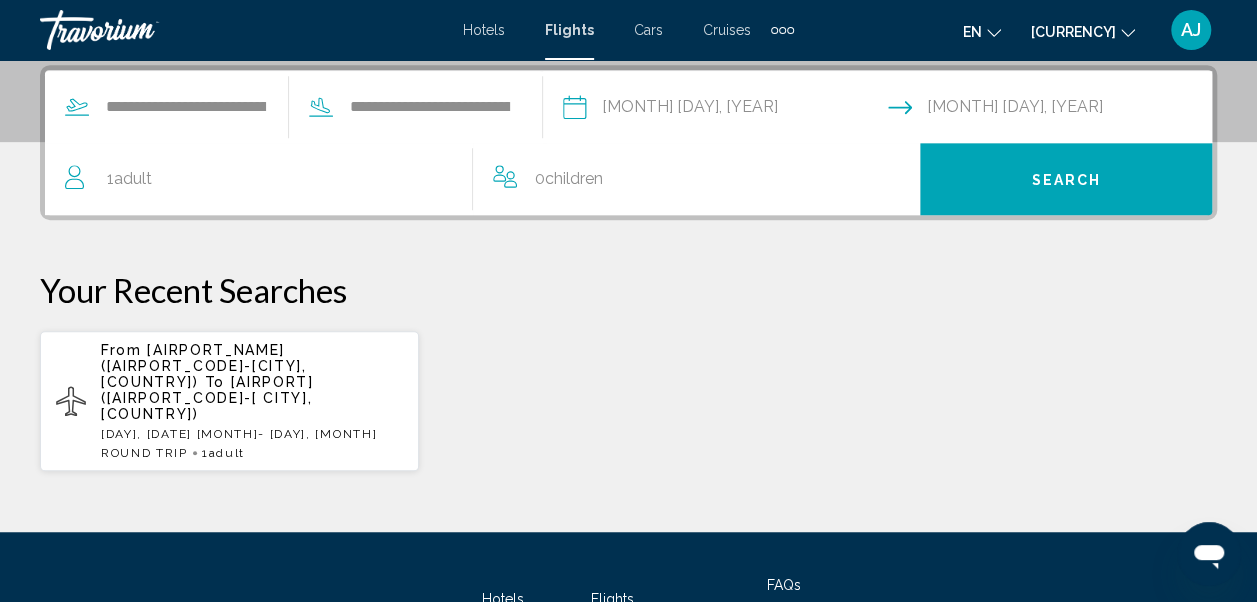 click on "Search" at bounding box center [1066, 179] 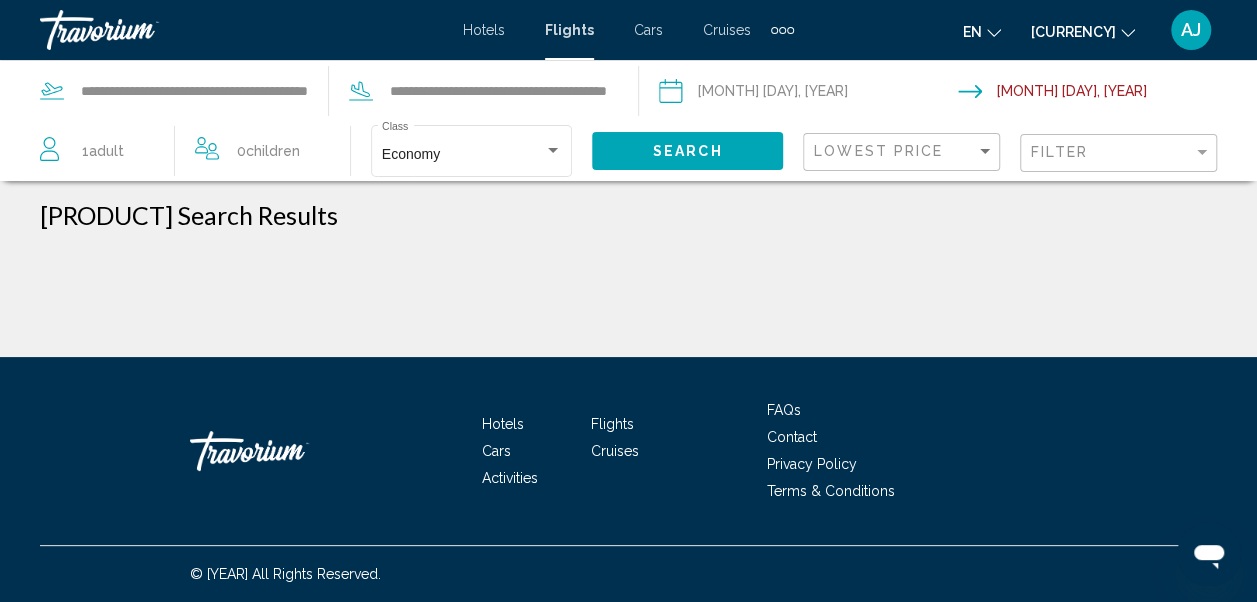 scroll, scrollTop: 0, scrollLeft: 0, axis: both 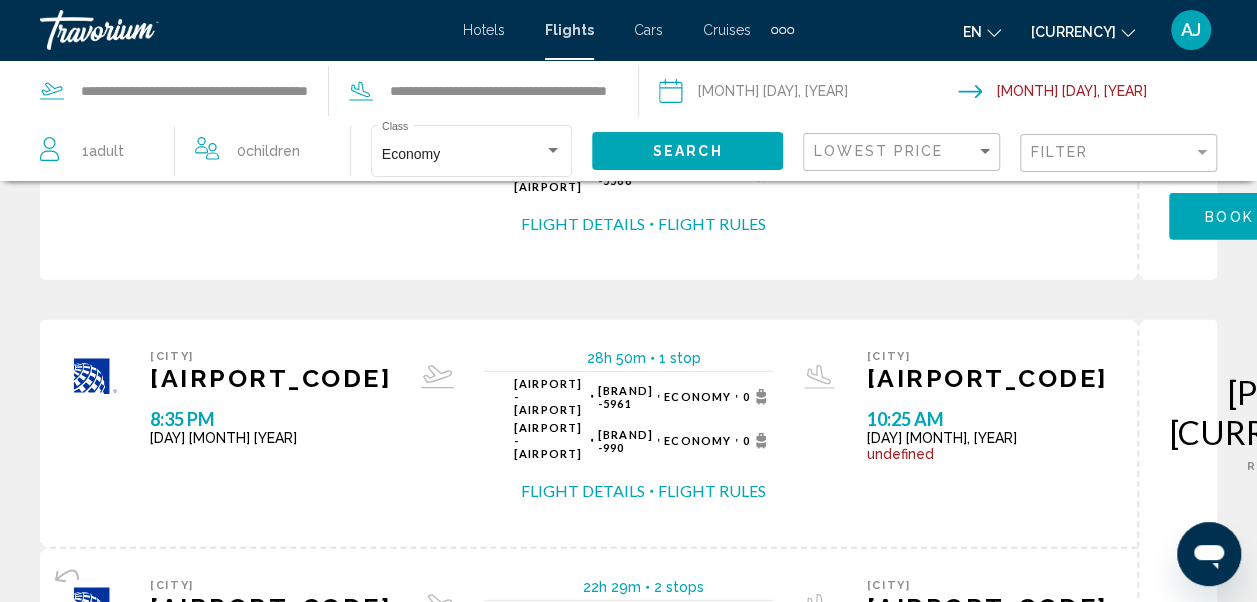 click on "page  2" at bounding box center [488, 880] 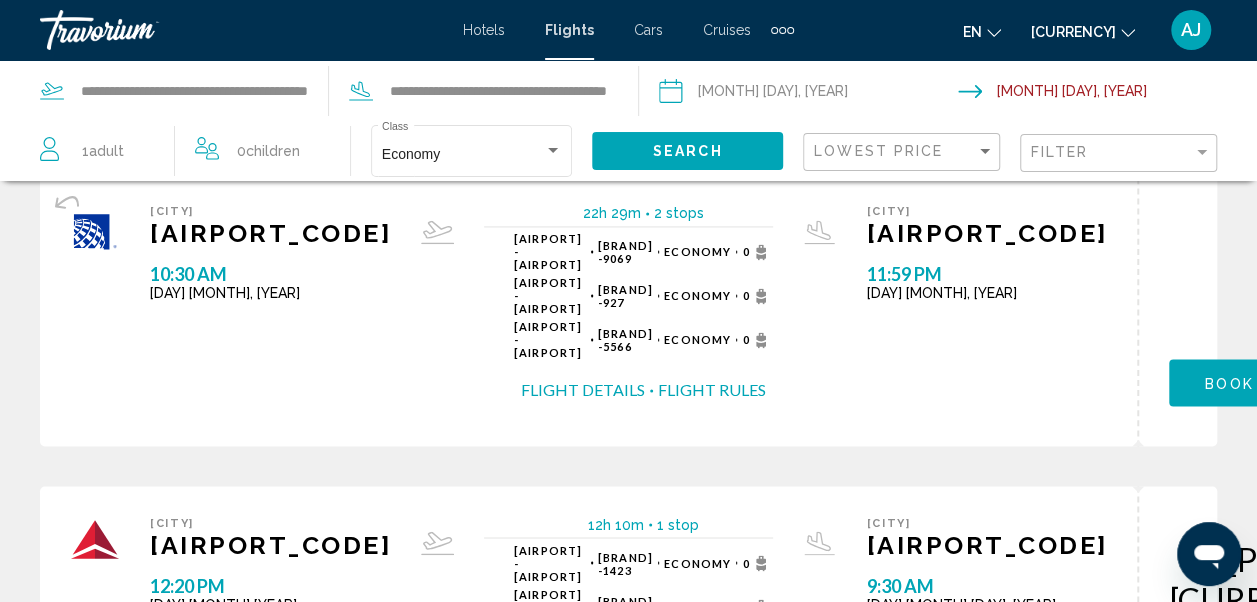 scroll, scrollTop: 1332, scrollLeft: 0, axis: vertical 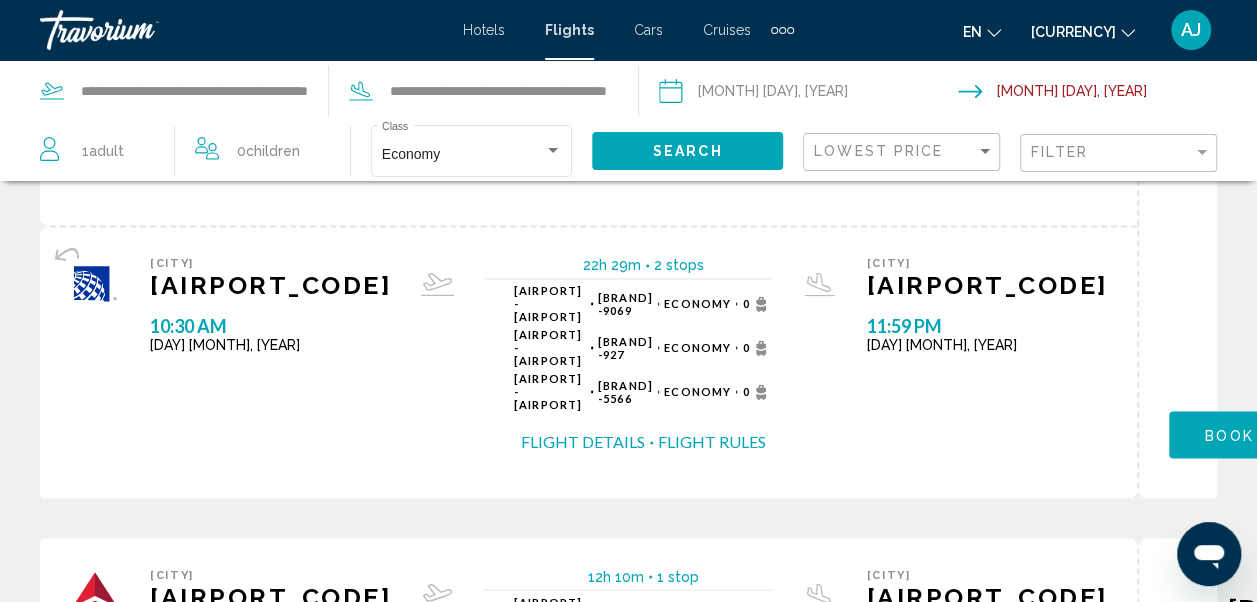 click on "AJ" at bounding box center (1191, 30) 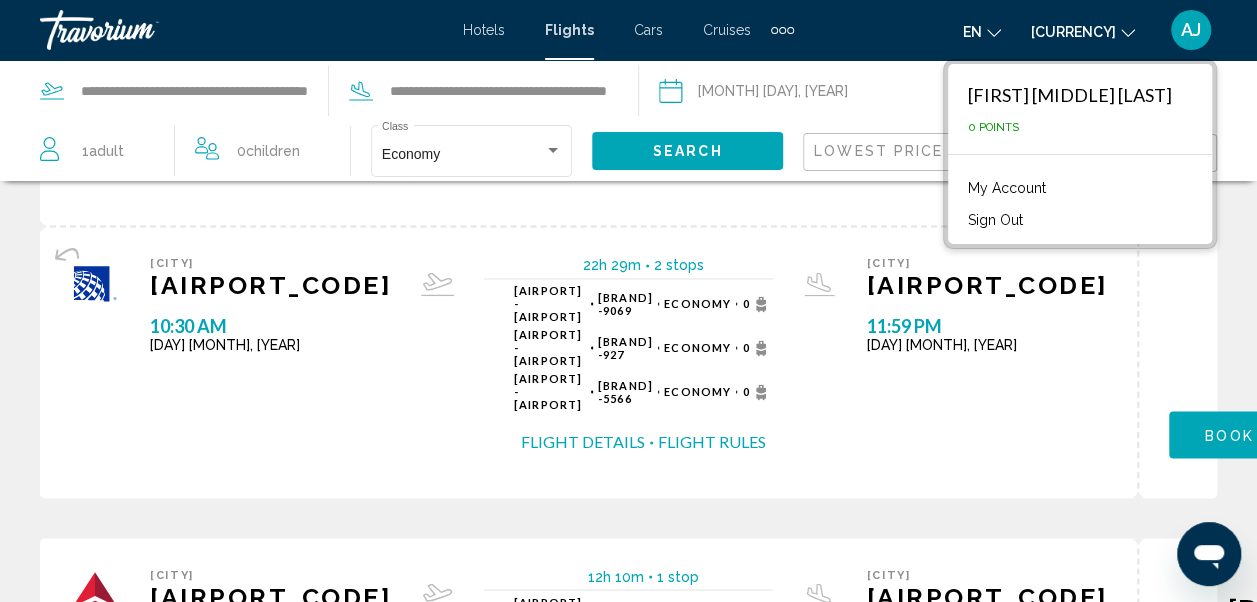 click on "Sign Out" at bounding box center (995, 220) 